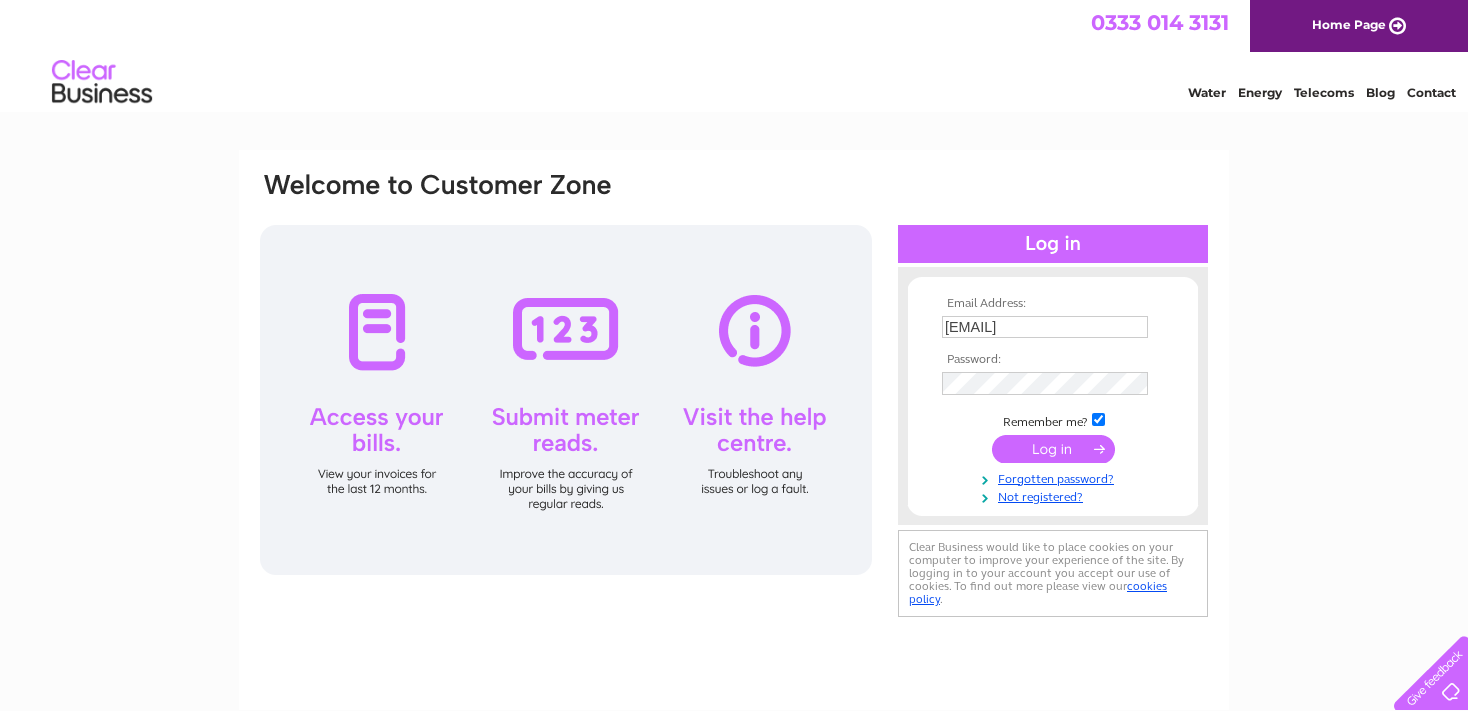 scroll, scrollTop: 0, scrollLeft: 0, axis: both 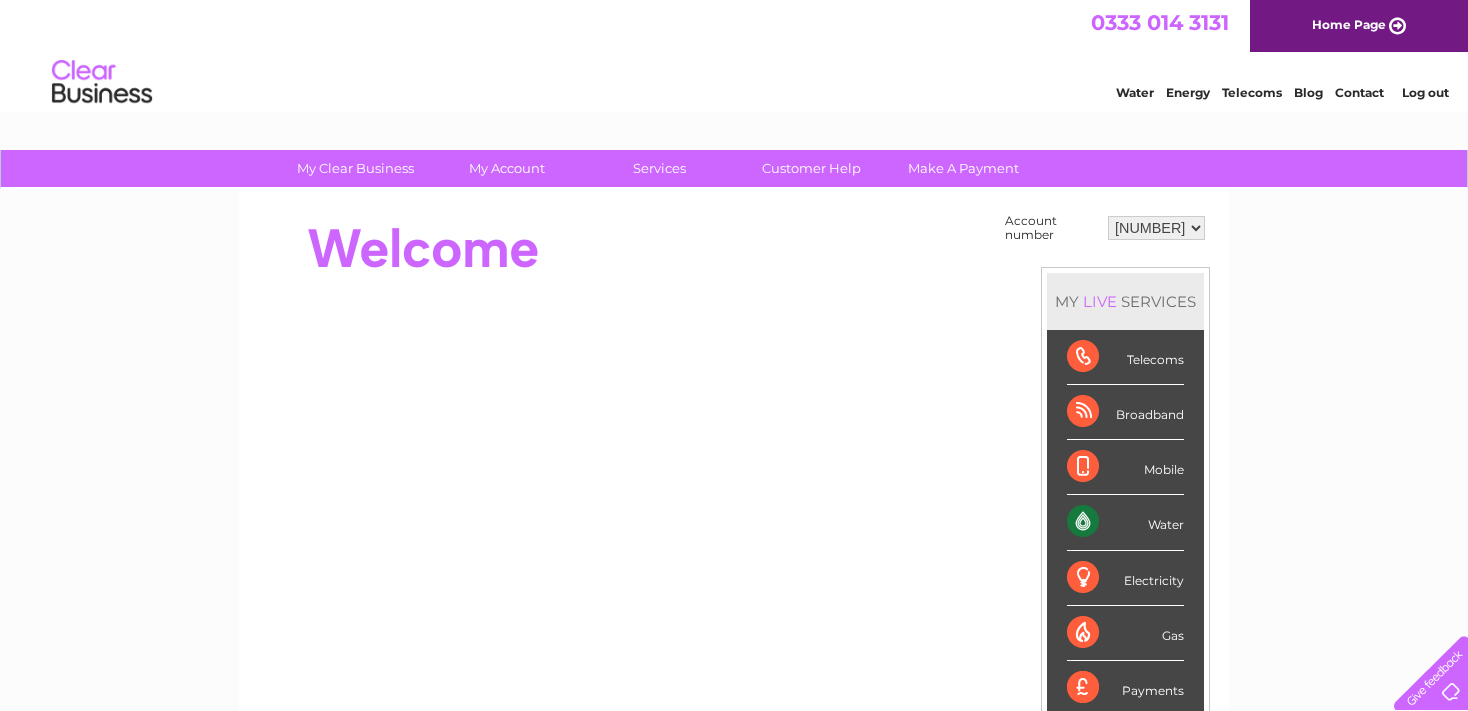 click on "905844
1134748
30301981" at bounding box center (1156, 228) 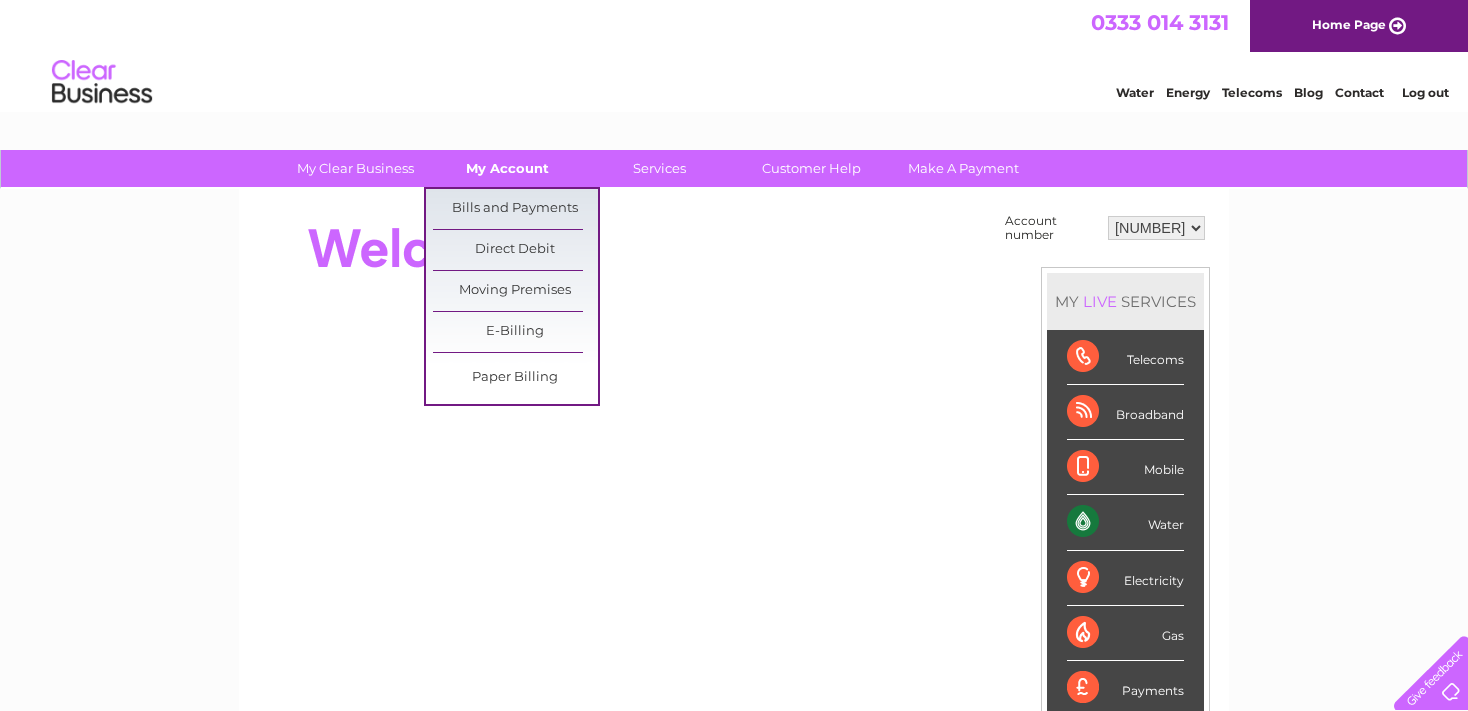 drag, startPoint x: 487, startPoint y: 172, endPoint x: 502, endPoint y: 174, distance: 15.132746 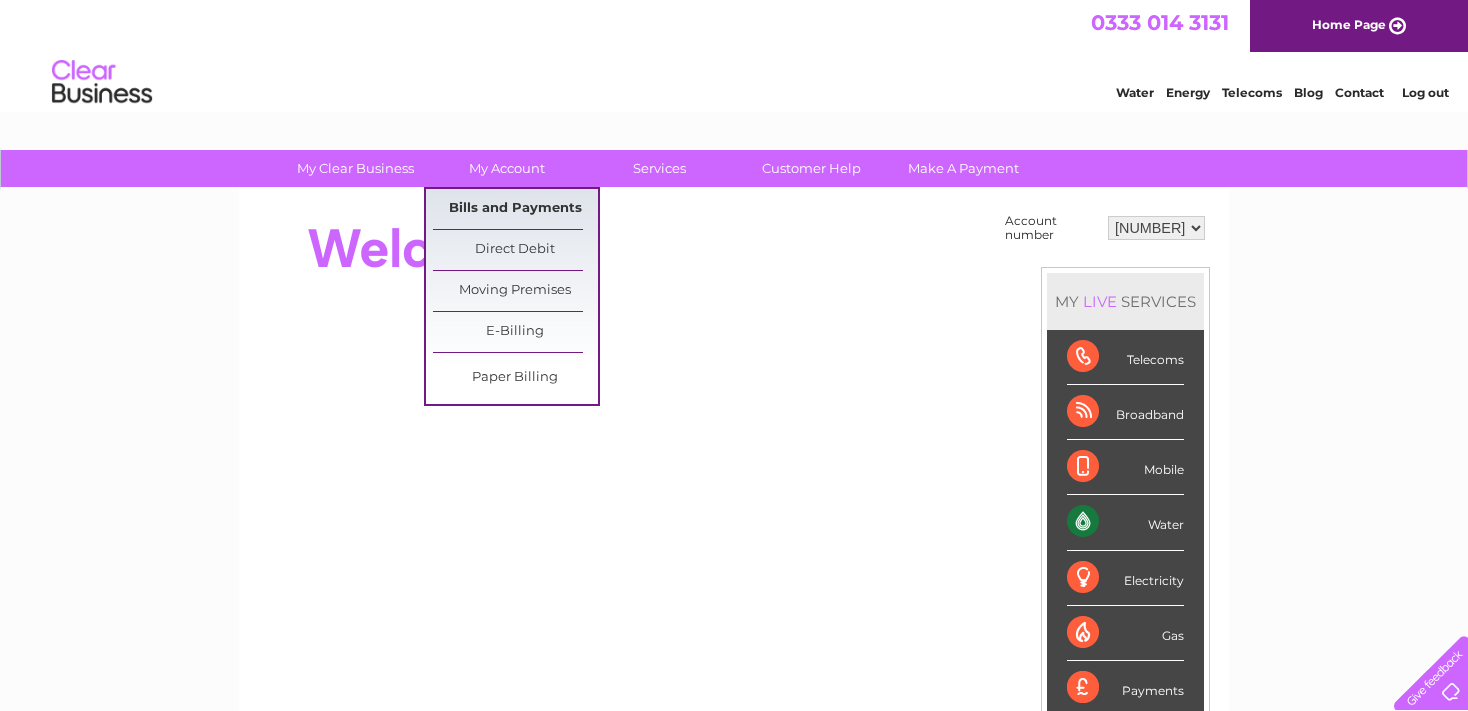 click on "Bills and Payments" at bounding box center [515, 209] 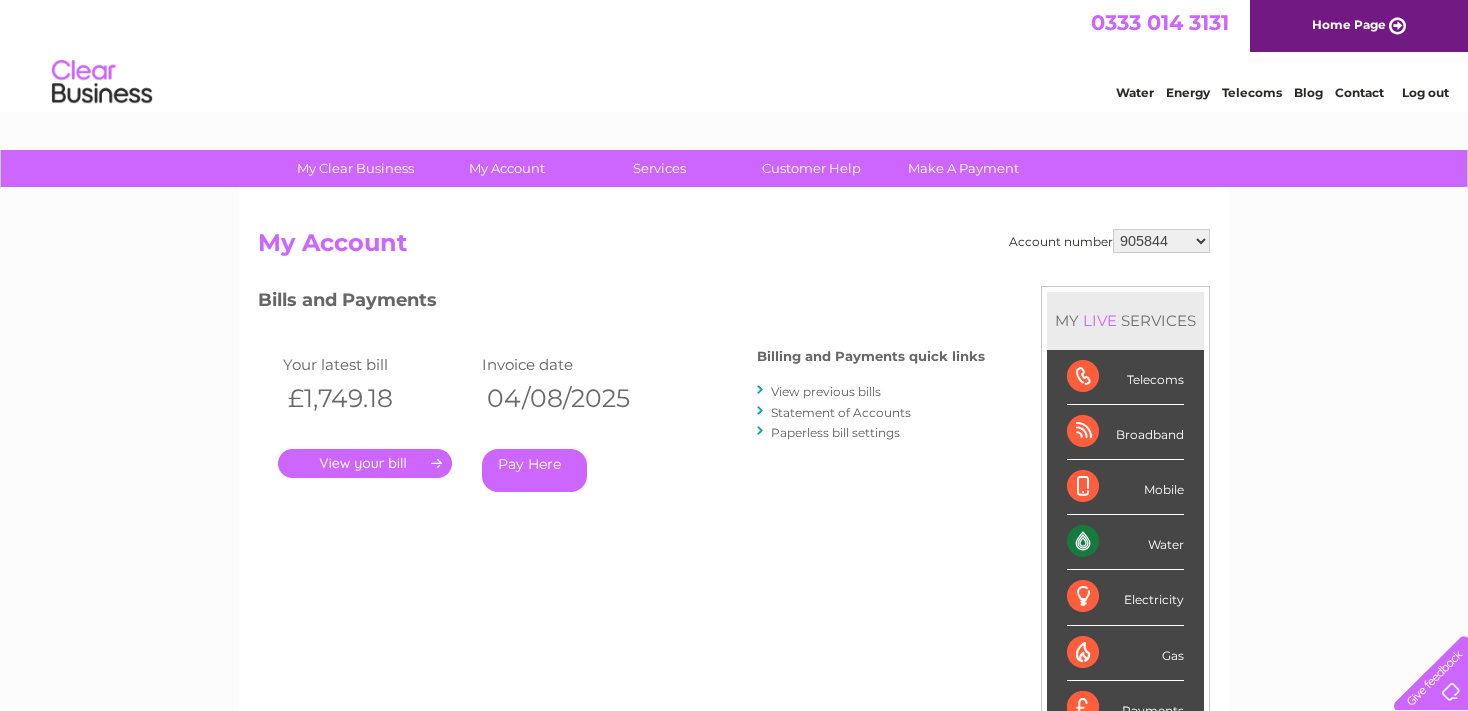 scroll, scrollTop: 0, scrollLeft: 0, axis: both 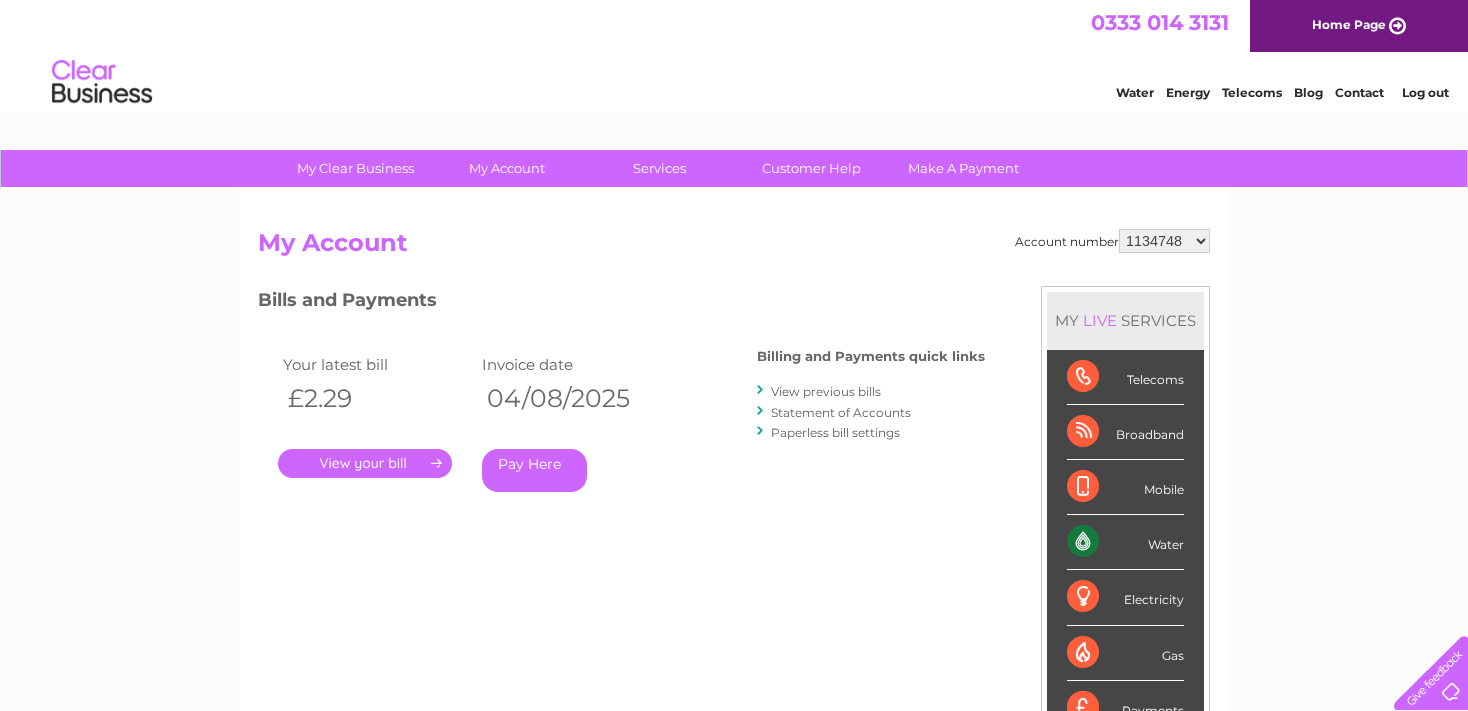 click on "[NUMBER]
[NUMBER]
[NUMBER]" at bounding box center (1164, 241) 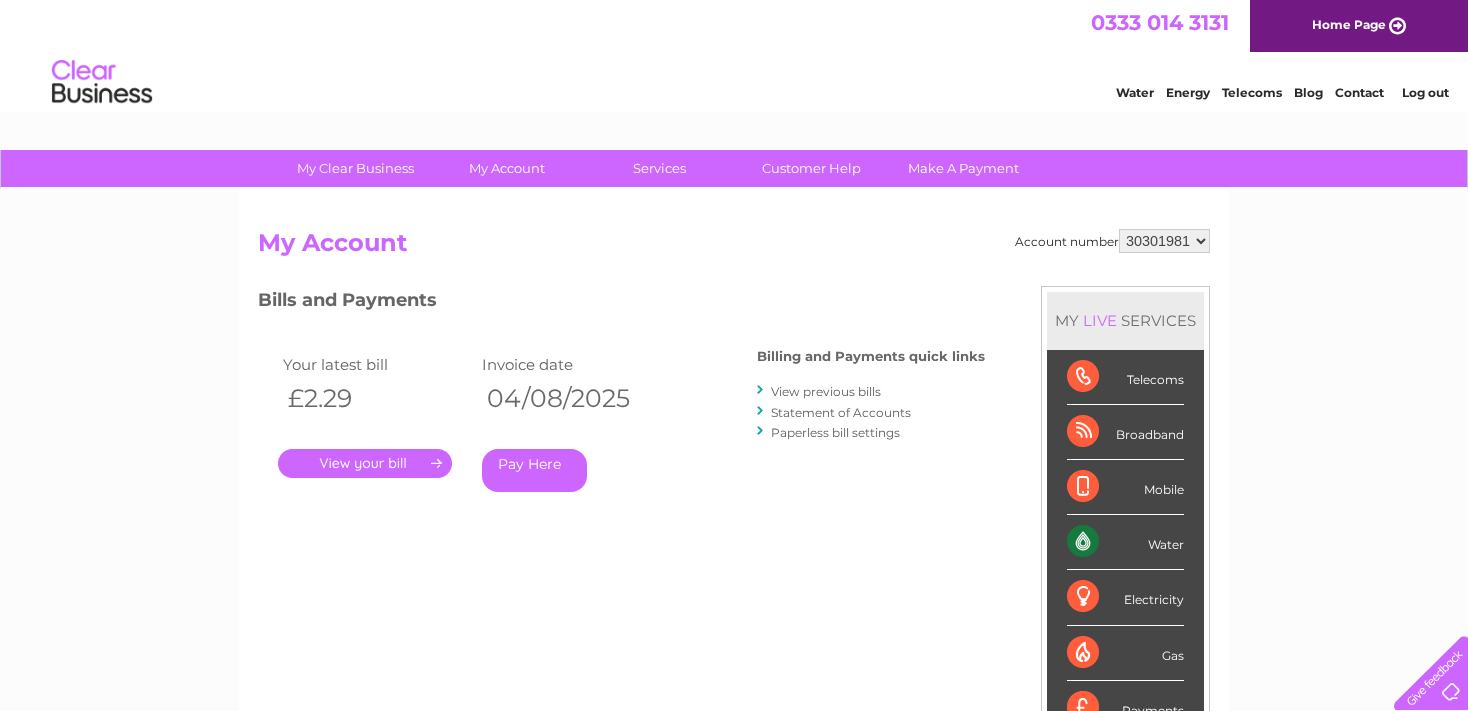click on "[NUMBER]" at bounding box center [0, 0] 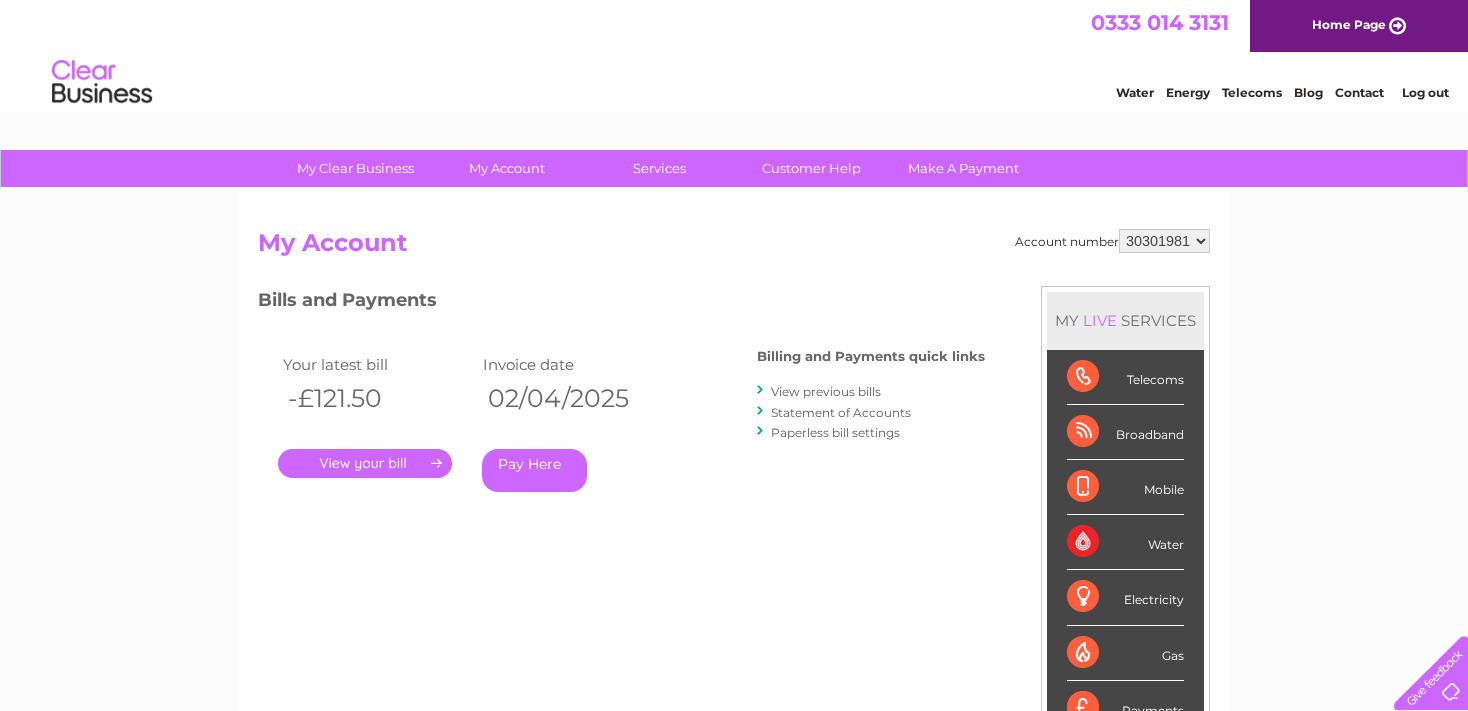scroll, scrollTop: 0, scrollLeft: 0, axis: both 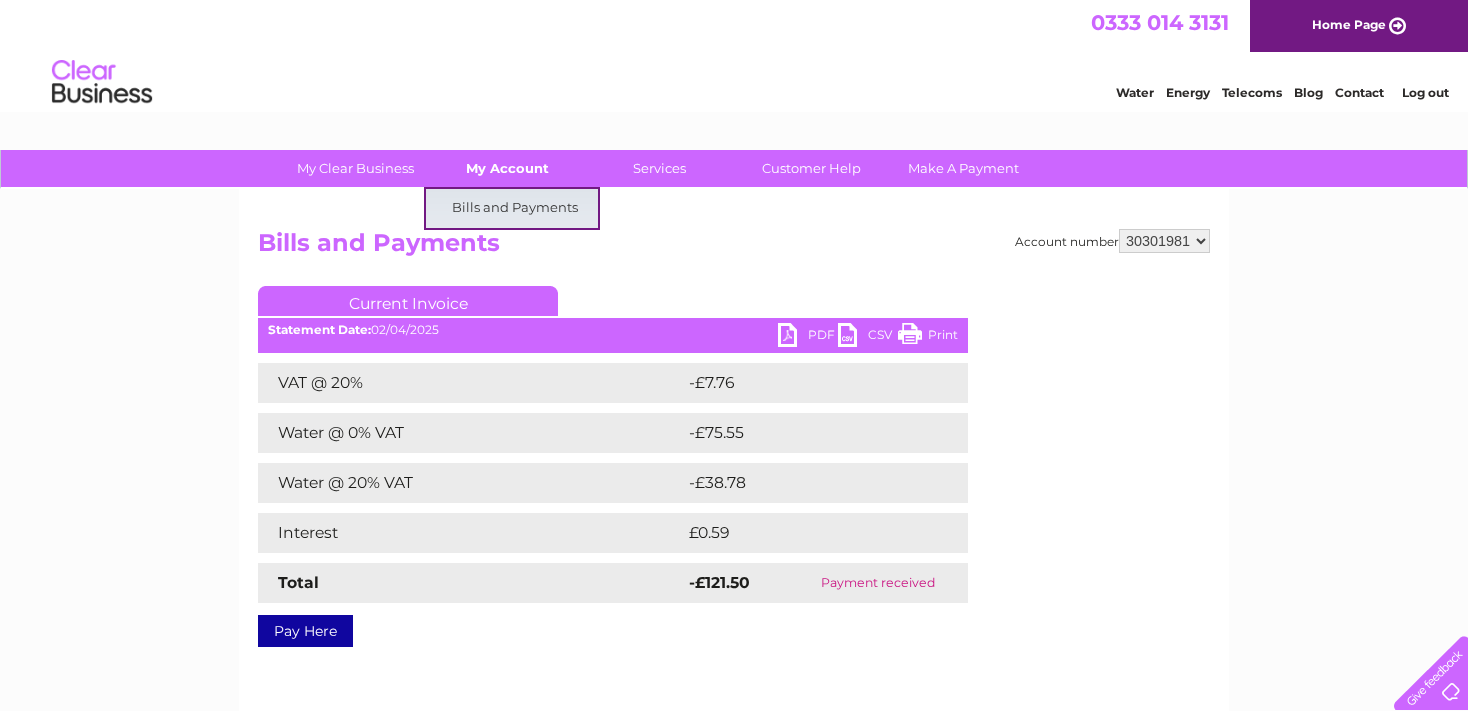click on "My Account" at bounding box center (507, 168) 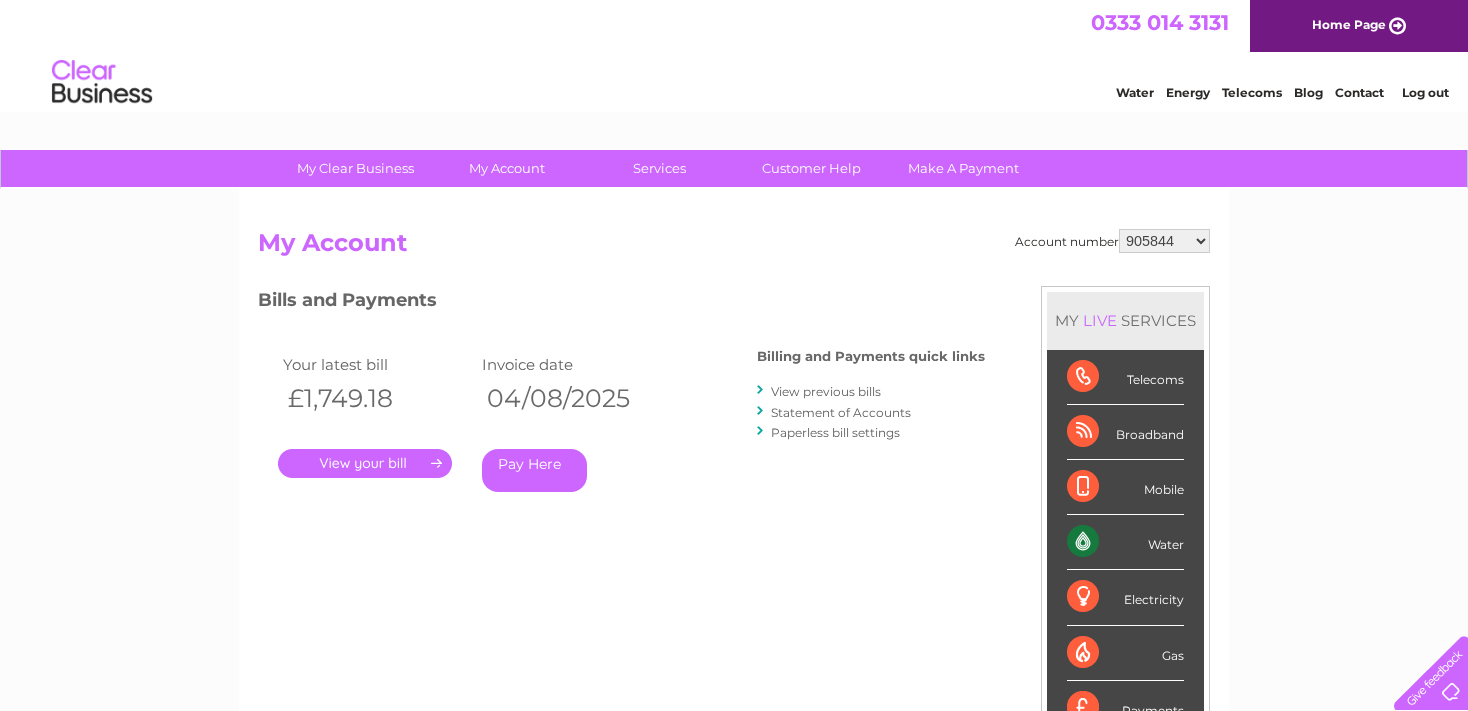 scroll, scrollTop: 0, scrollLeft: 0, axis: both 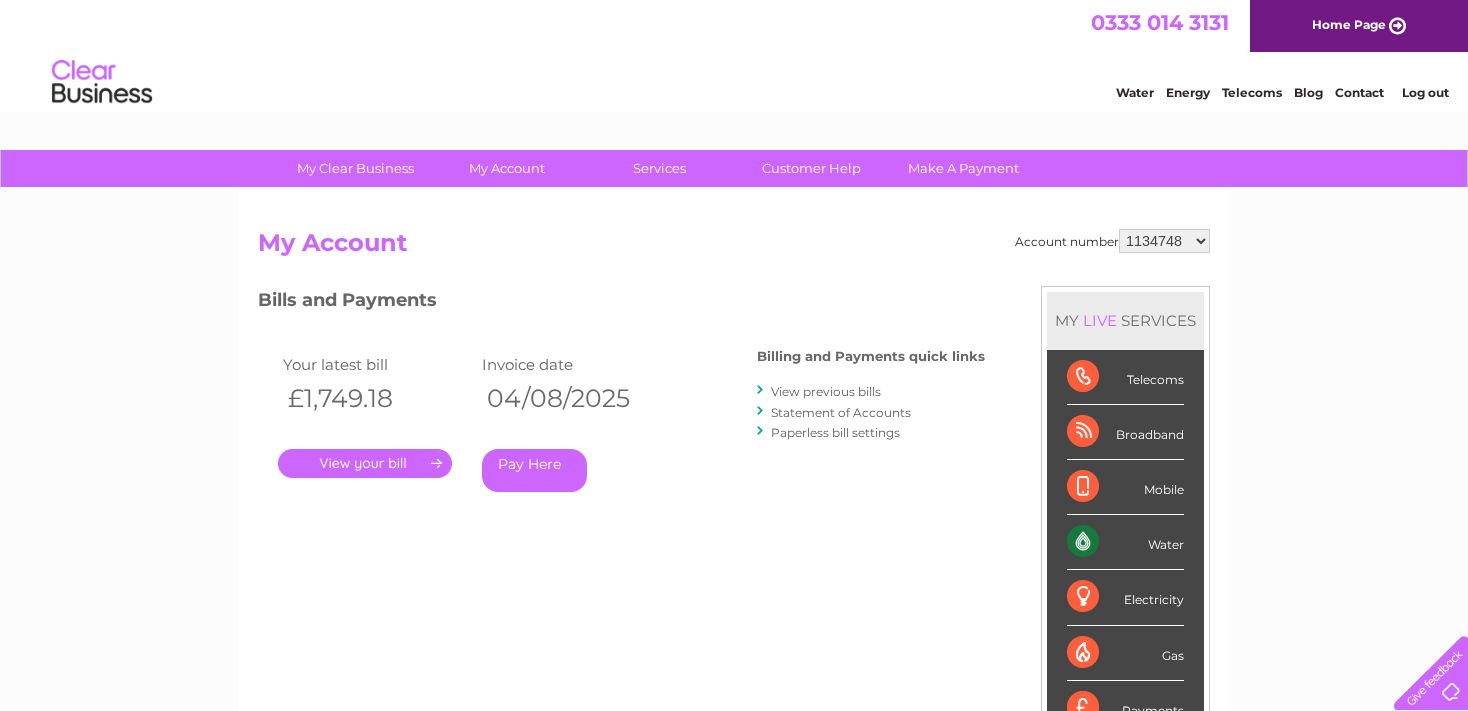 click on "1134748" at bounding box center (0, 0) 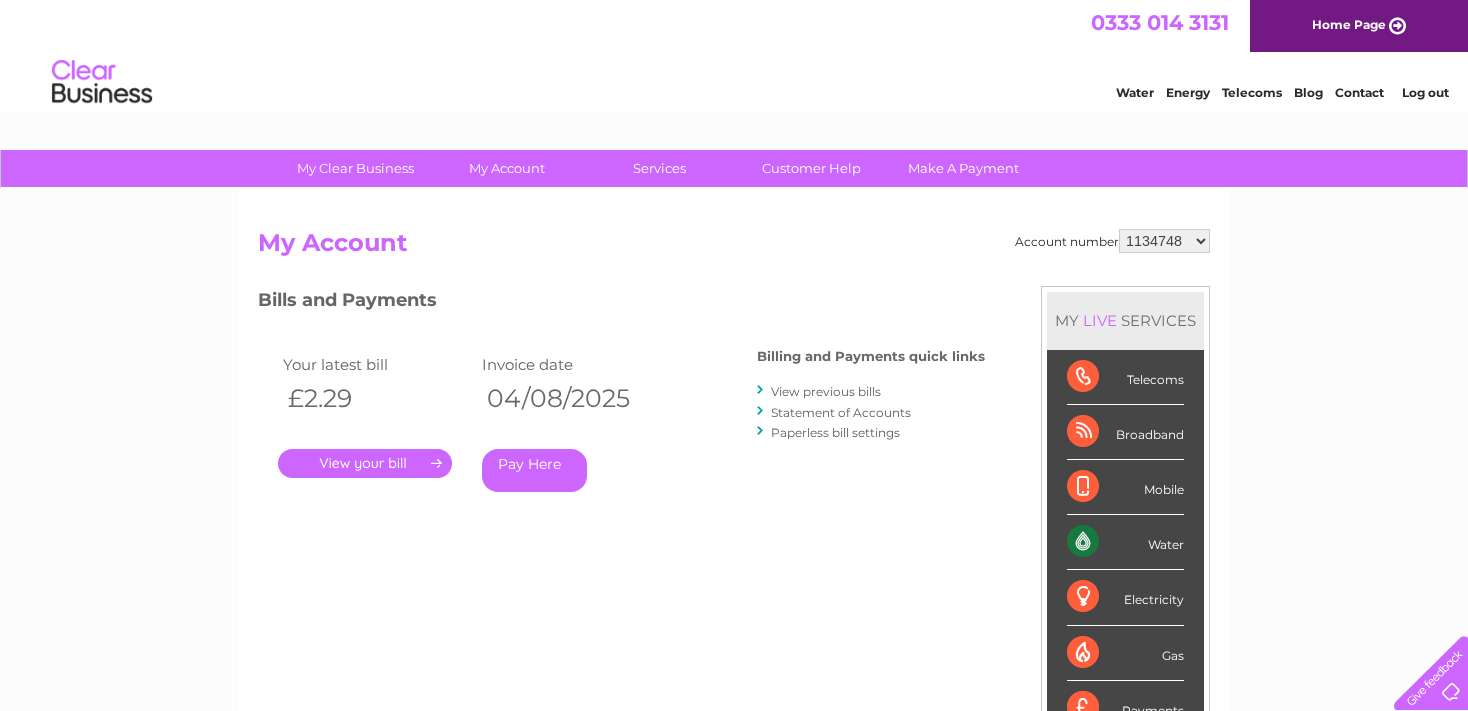 scroll, scrollTop: 0, scrollLeft: 0, axis: both 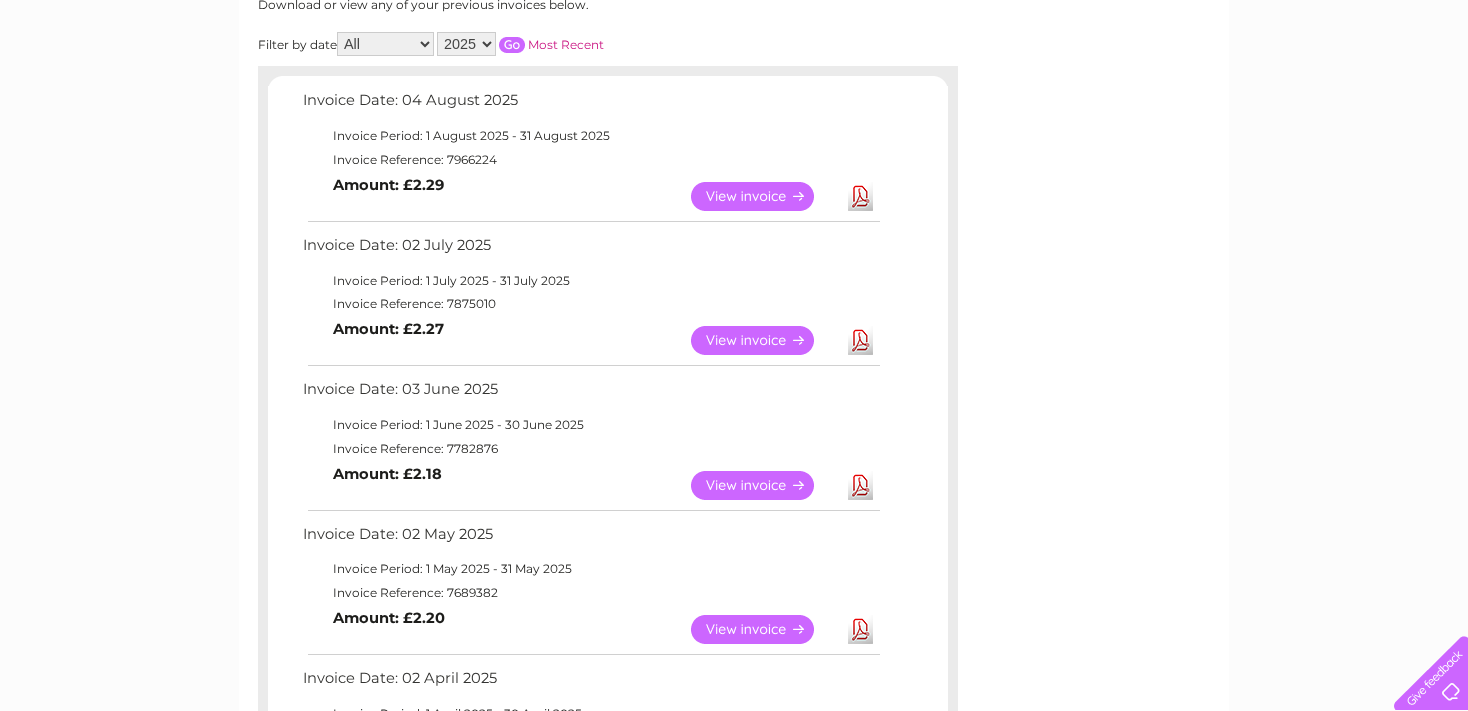 click on "My Clear Business
Login Details
My Details
My Preferences
Link Account
My Account
Direct Debit" at bounding box center [734, 702] 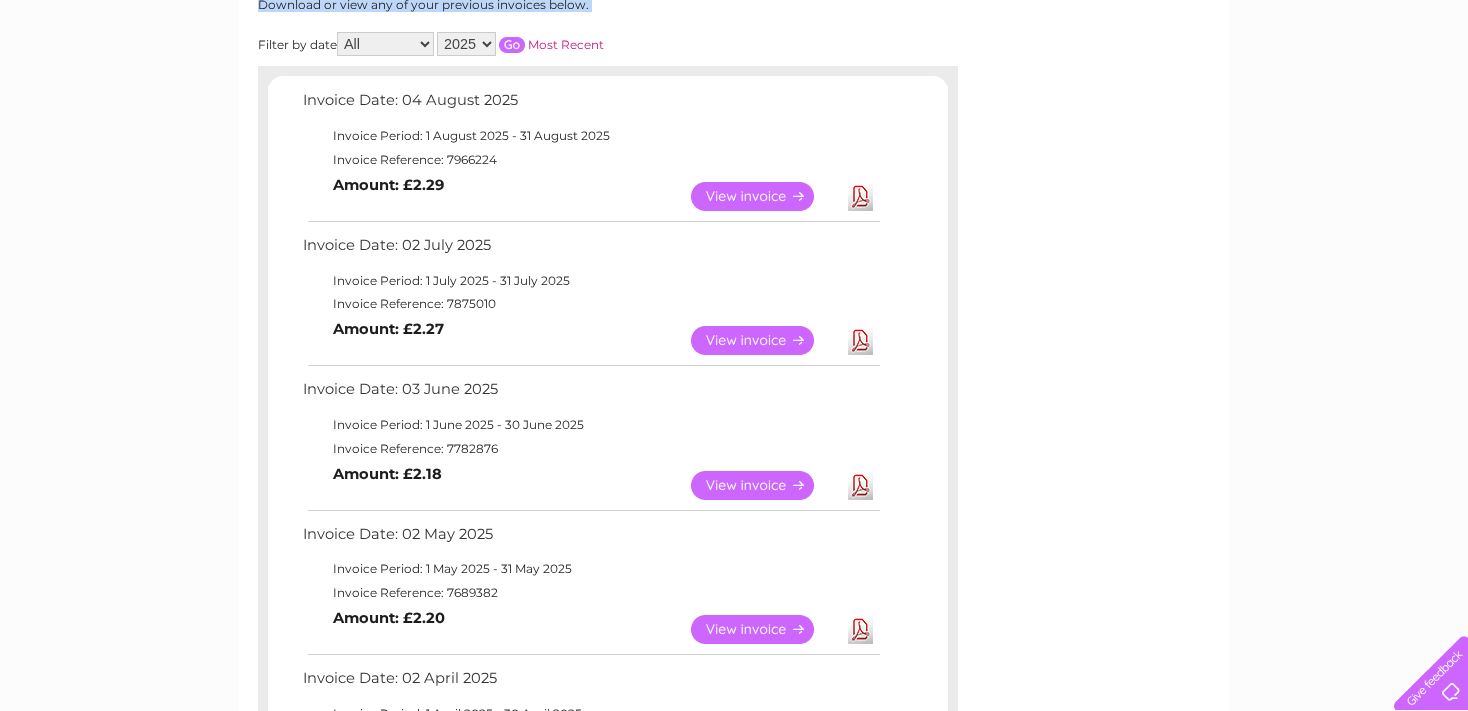 scroll, scrollTop: 366, scrollLeft: 0, axis: vertical 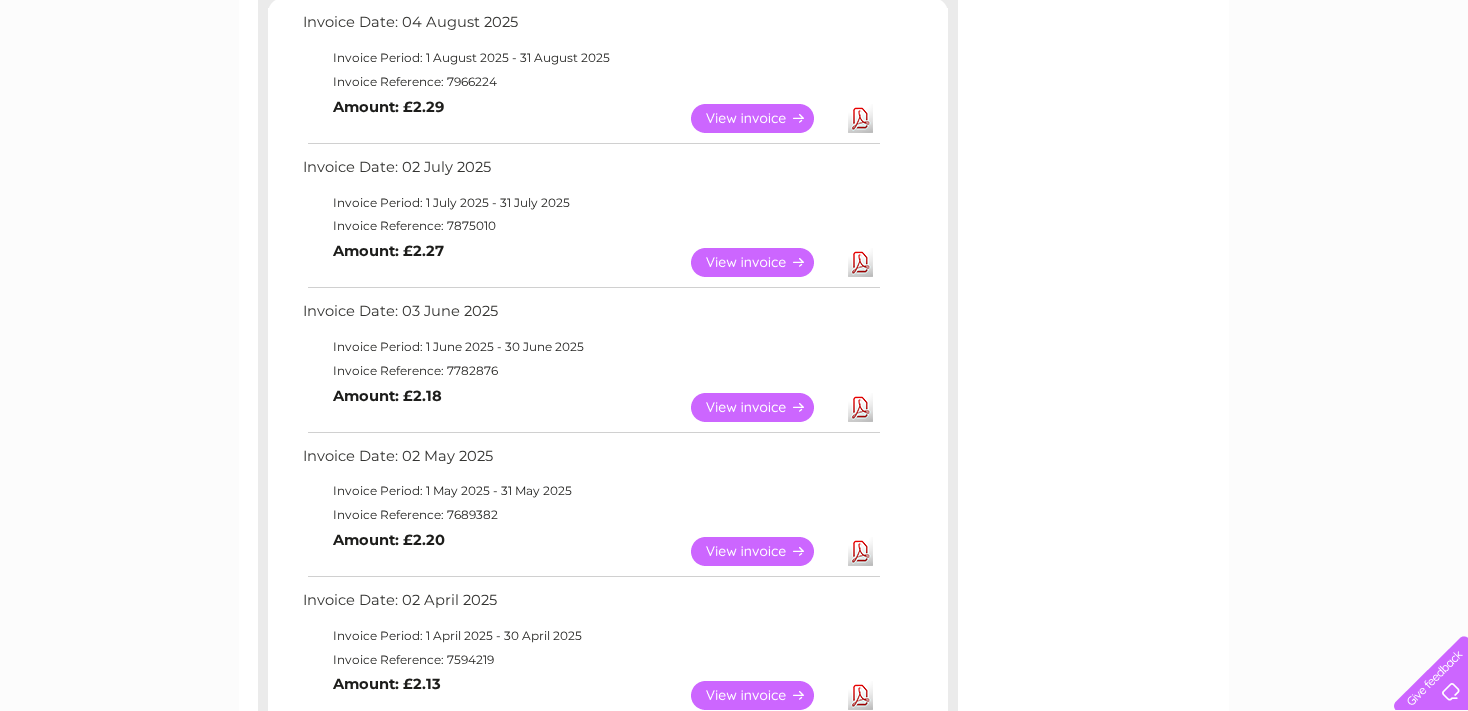 click on "Invoice Period: 1 July 2025 -  31 July 2025" at bounding box center (590, 203) 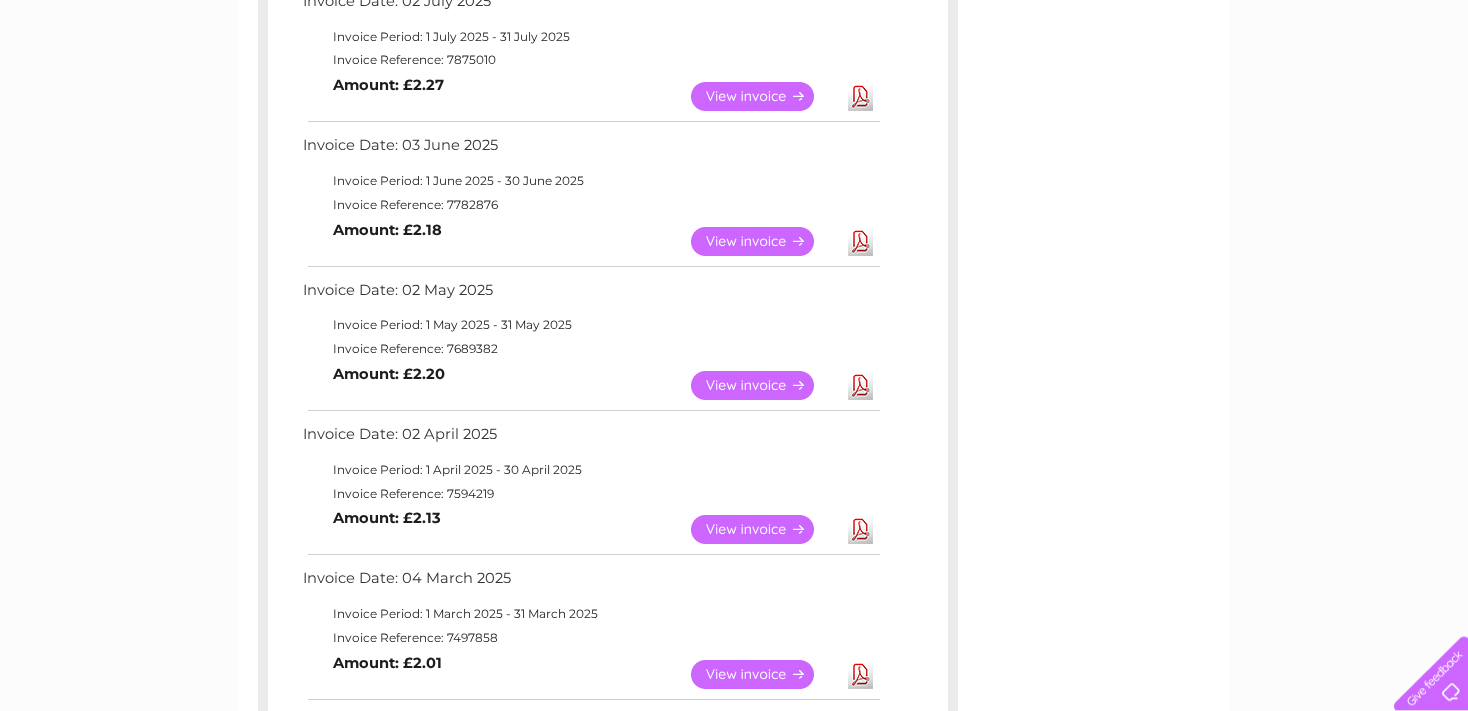 scroll, scrollTop: 558, scrollLeft: 0, axis: vertical 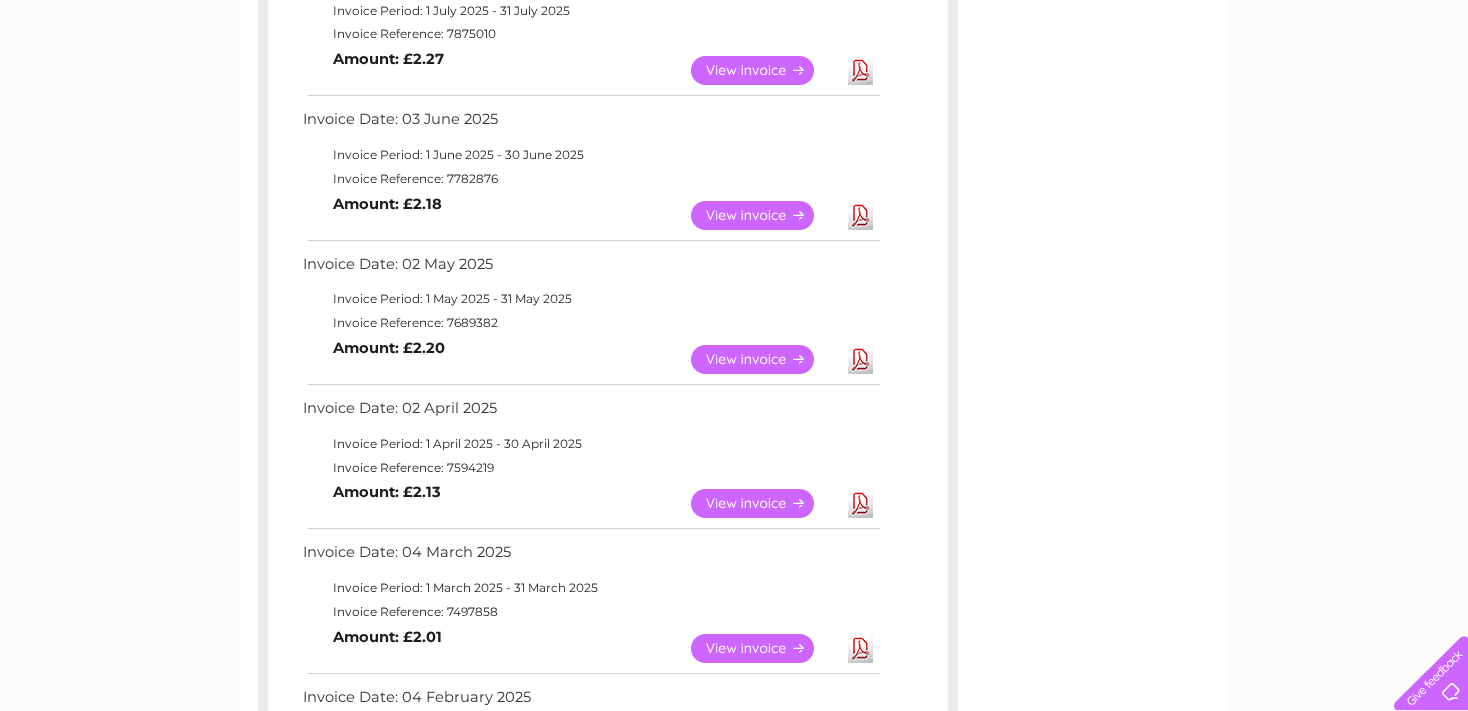 click on "Download" at bounding box center (860, 503) 